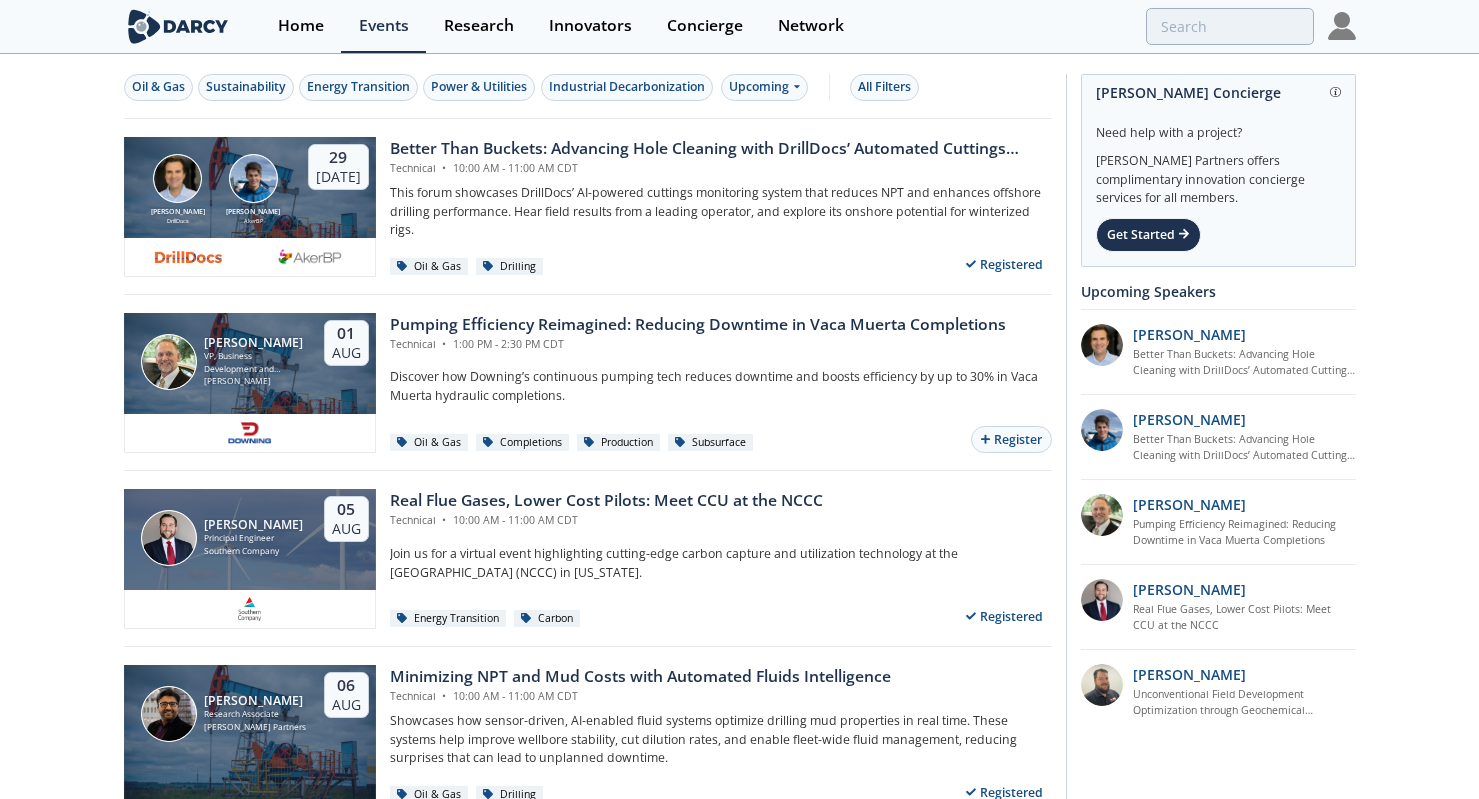 scroll, scrollTop: 0, scrollLeft: 0, axis: both 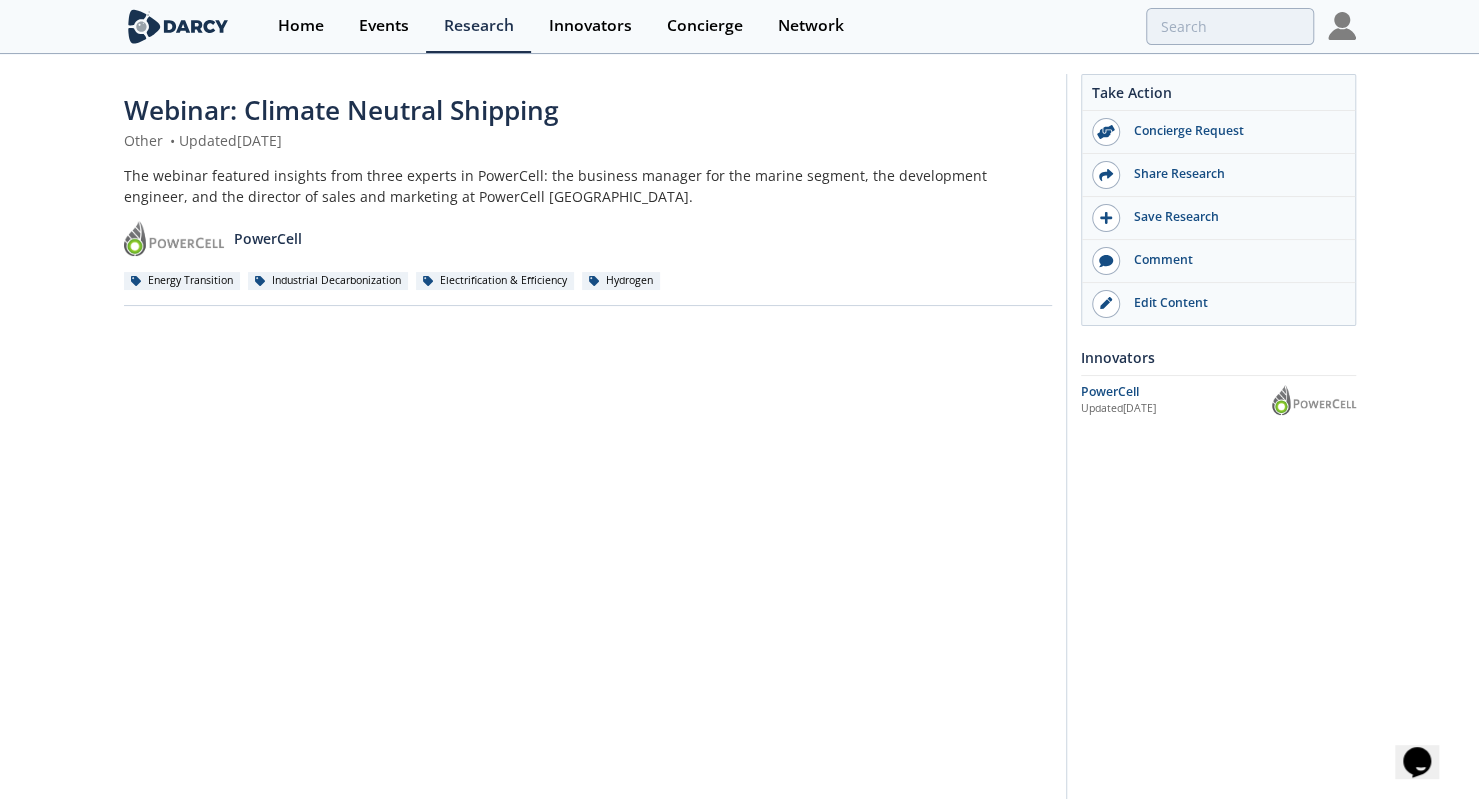click on "Webinar: Climate Neutral Shipping
Other
•
Updated  February 14, 2024
The webinar featured insights from three experts in PowerCell: the business manager for the marine segment, the development engineer, and the director of sales and marketing at PowerCell Sweden.
PowerCell
Energy Transition
Industrial Decarbonization" at bounding box center (588, 198) 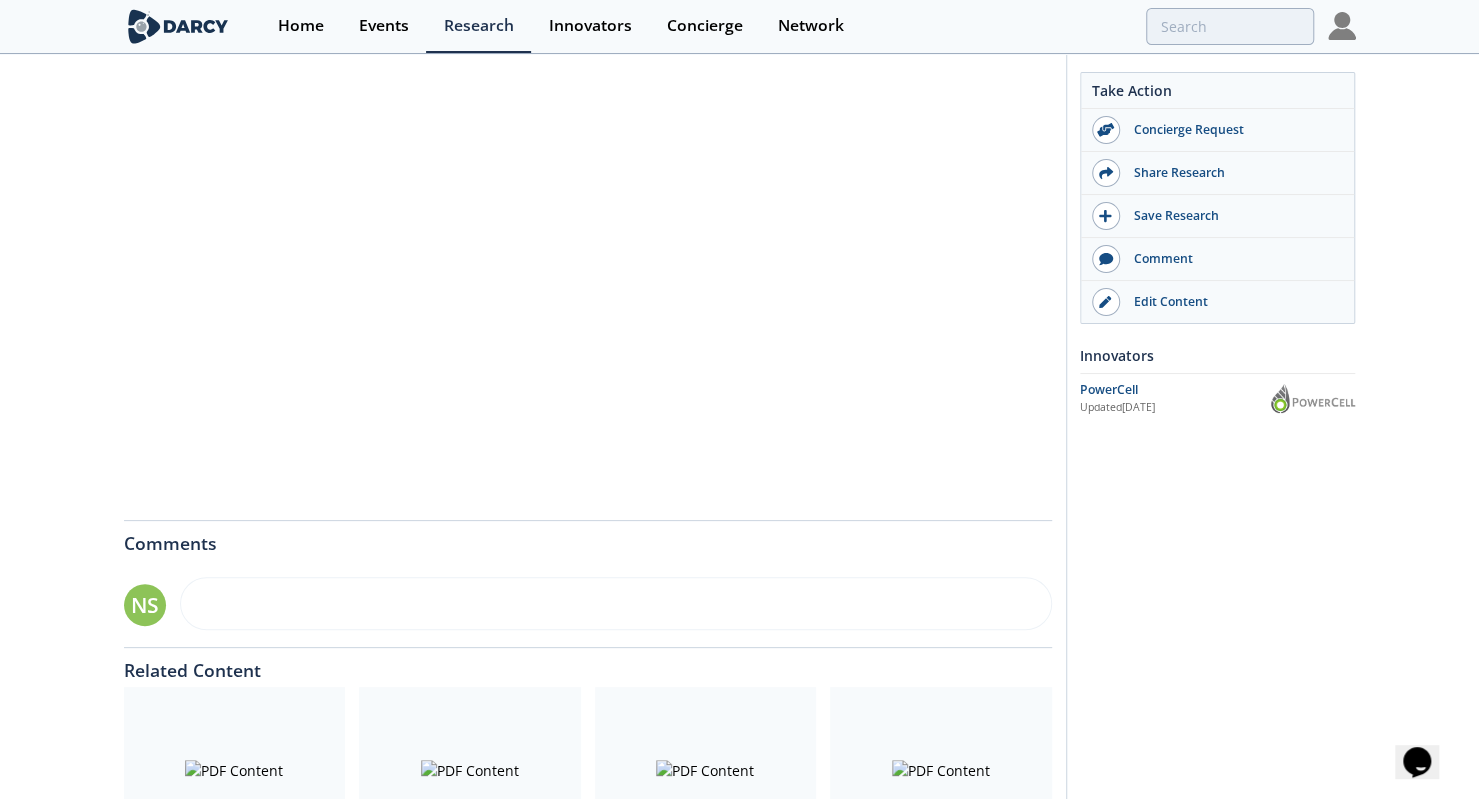 scroll, scrollTop: 0, scrollLeft: 0, axis: both 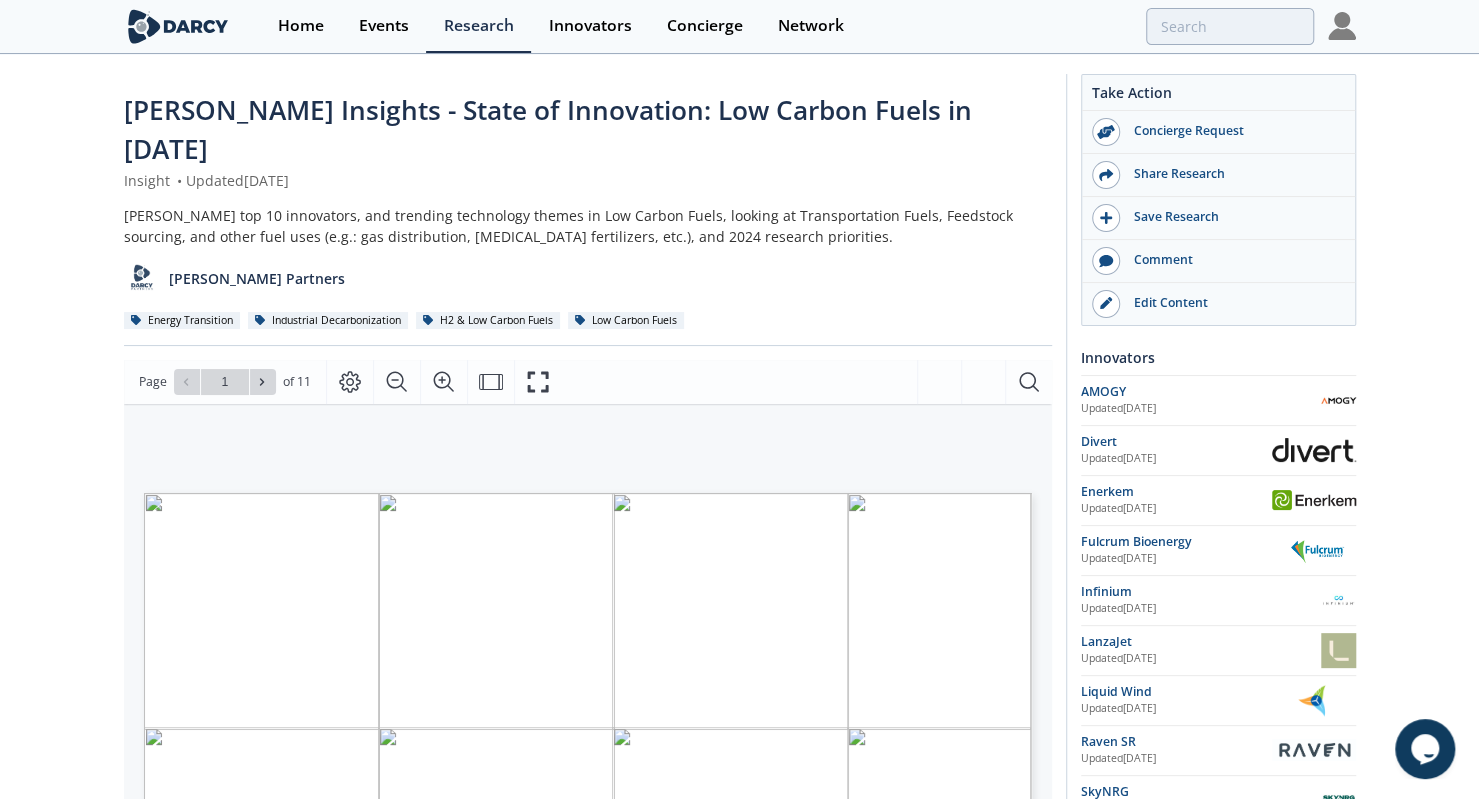 type on "2" 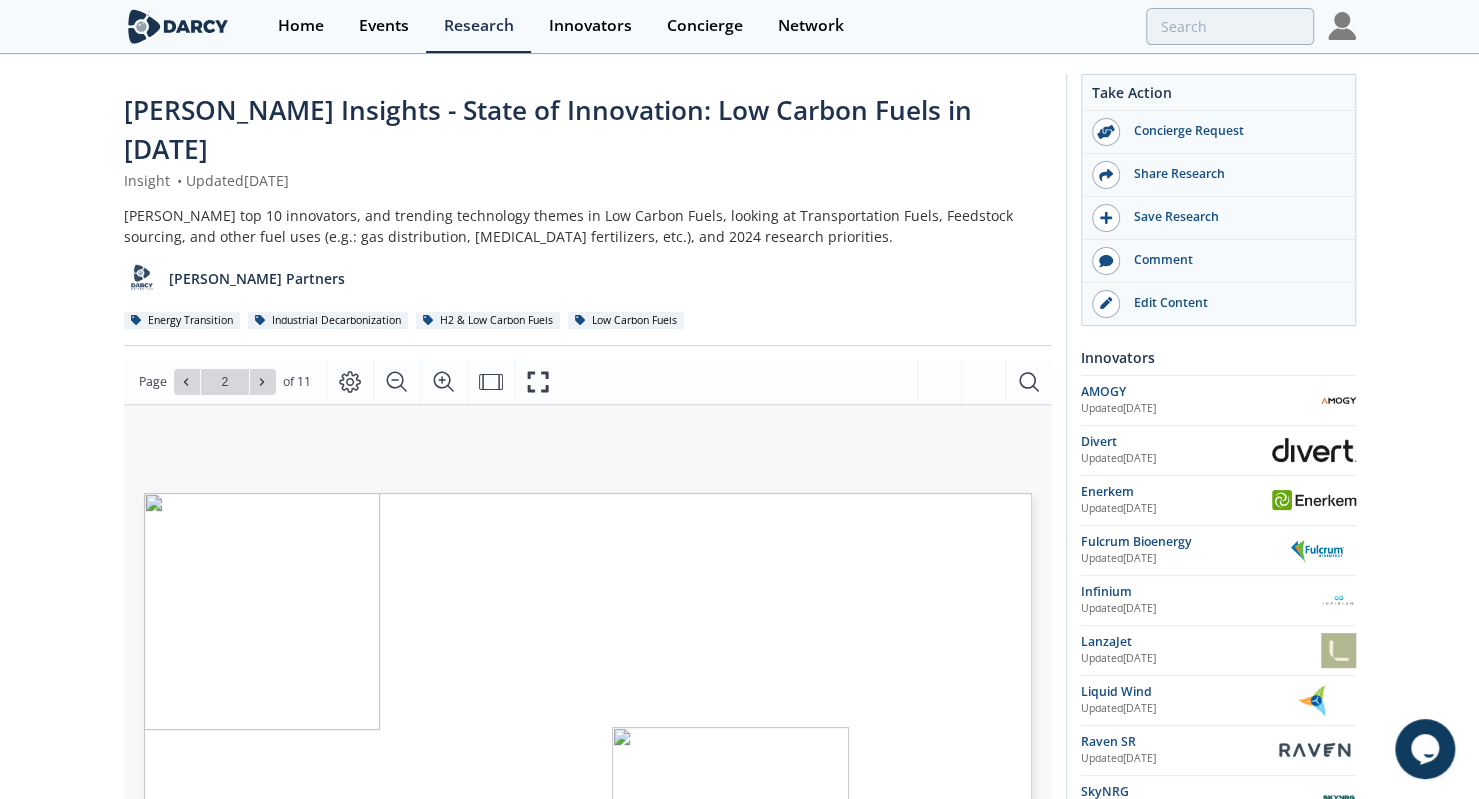 type on "3" 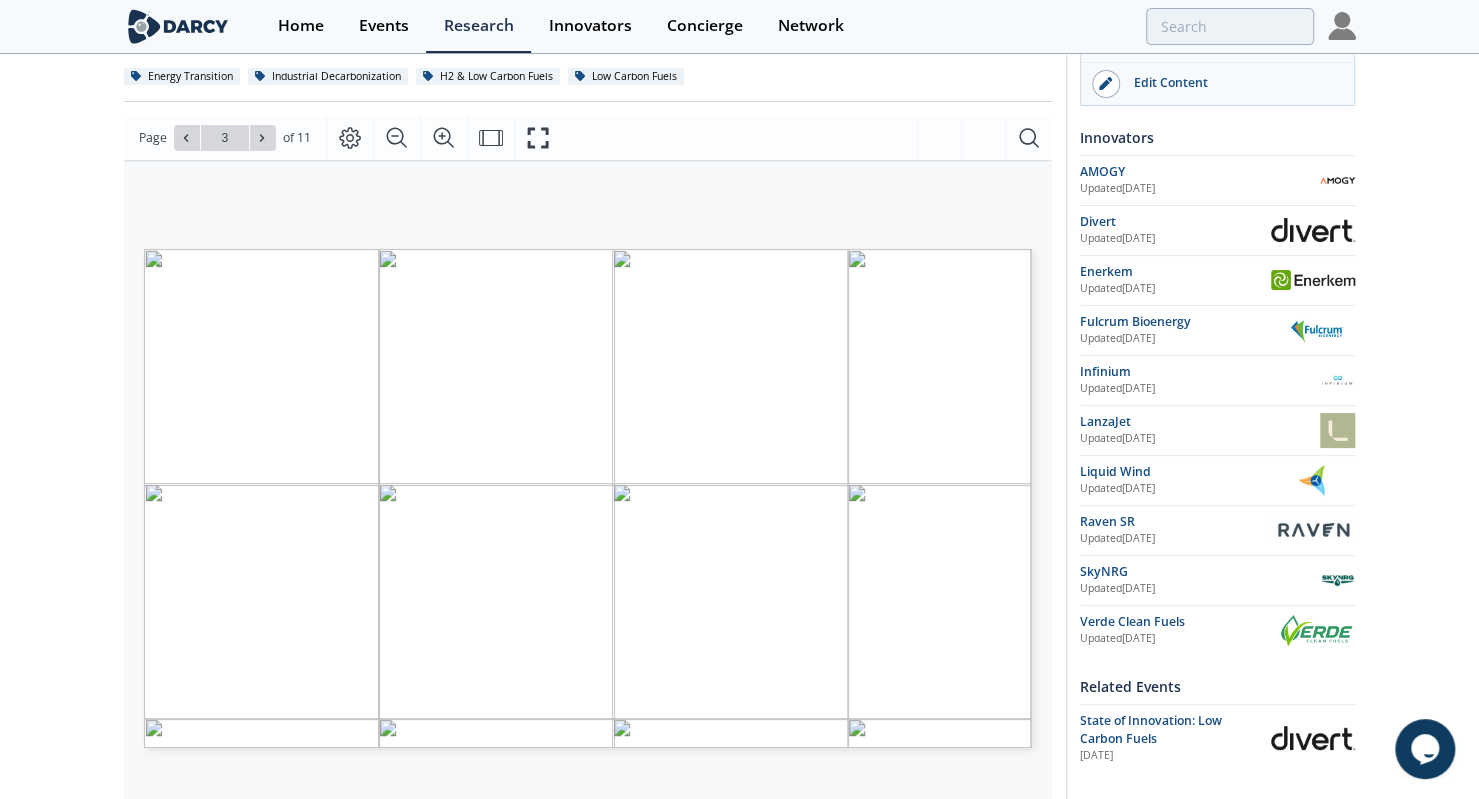 scroll, scrollTop: 280, scrollLeft: 0, axis: vertical 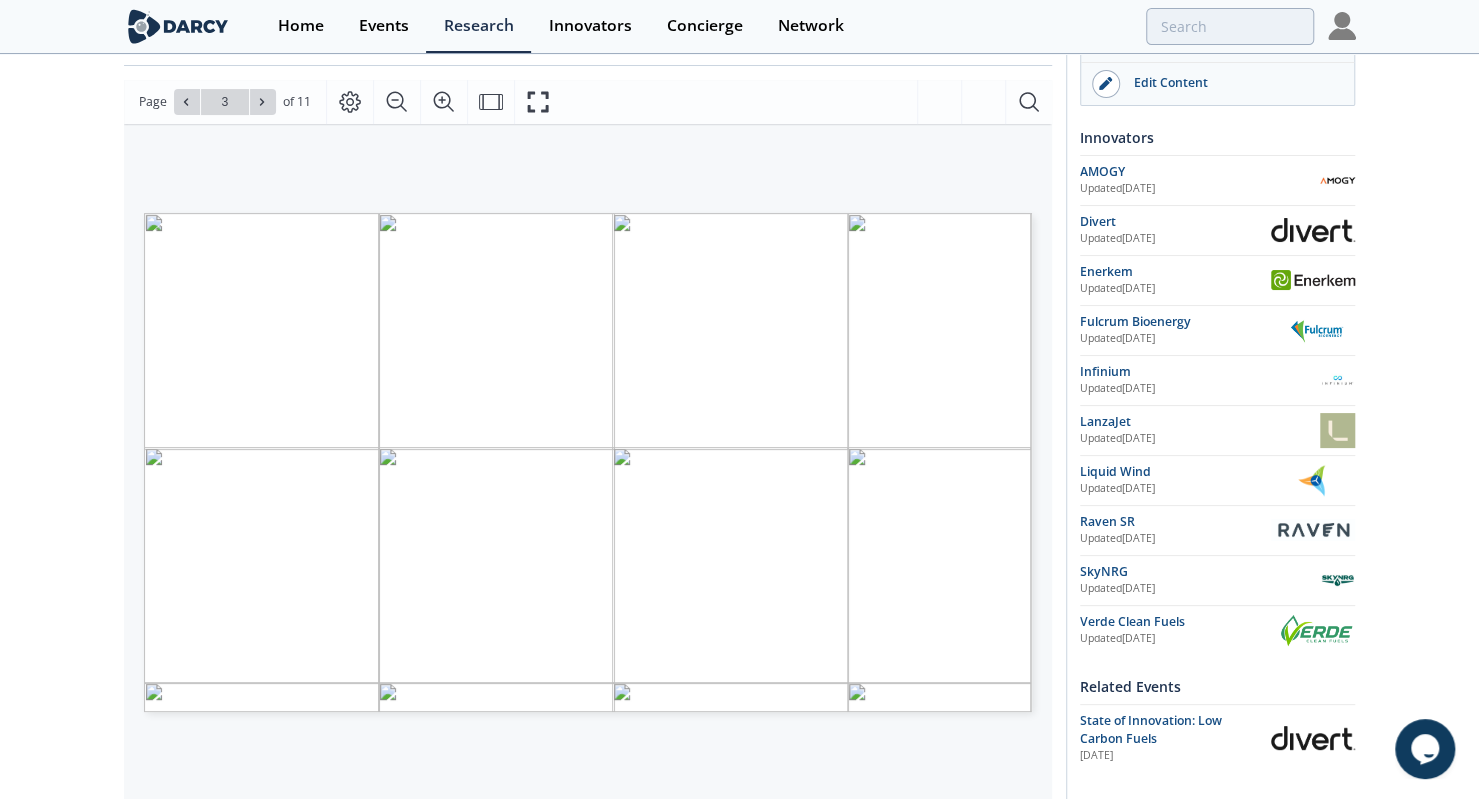 type on "4" 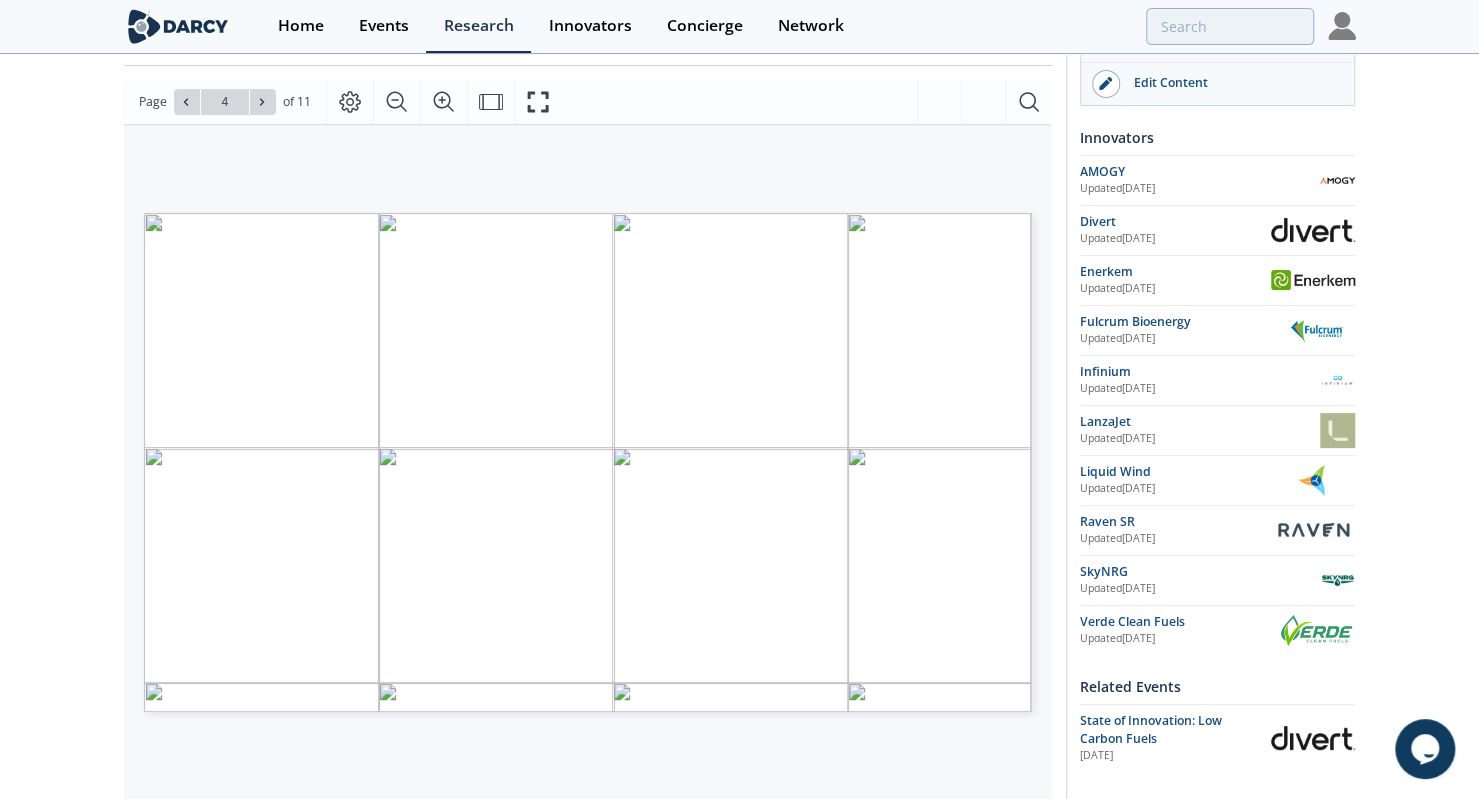 type on "5" 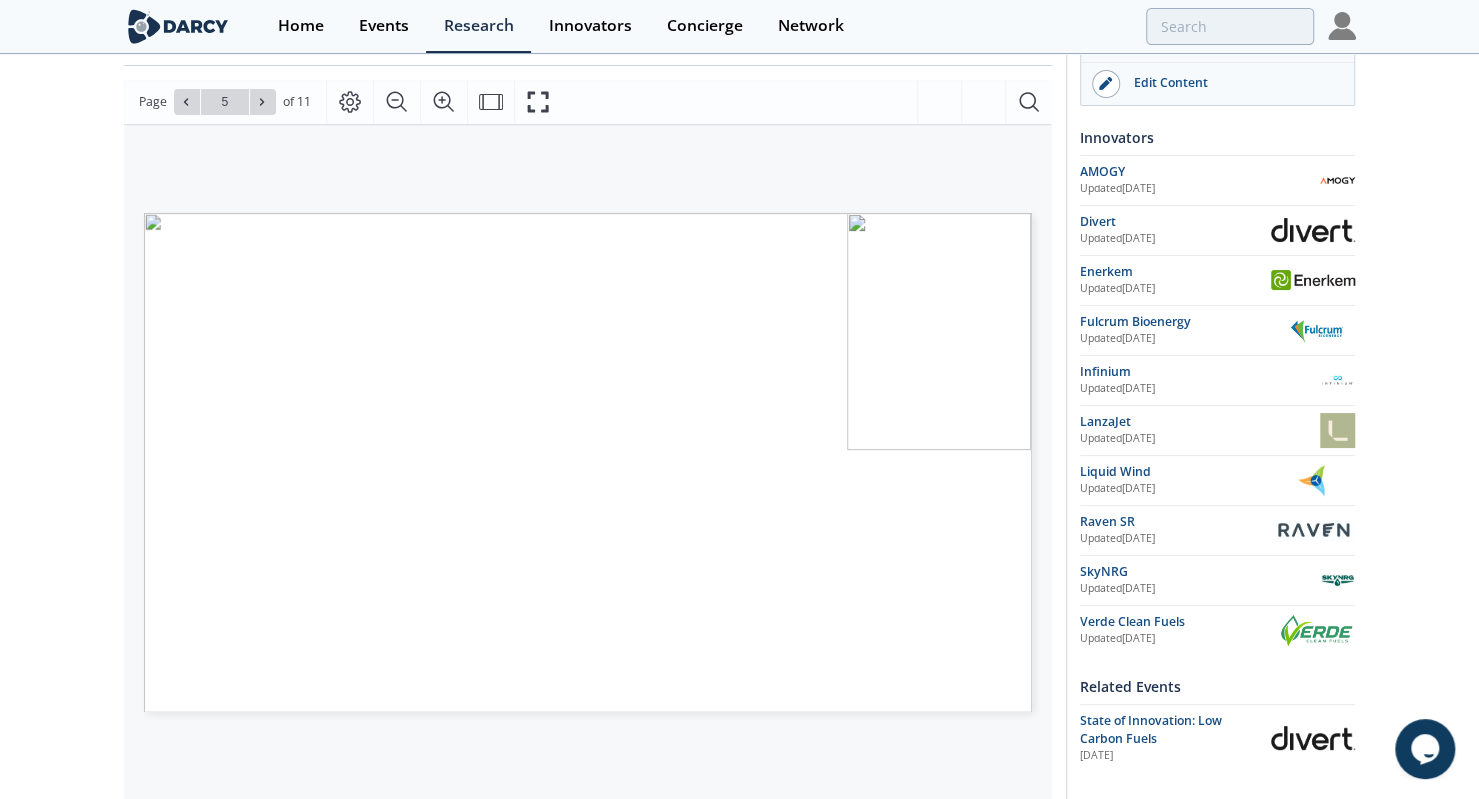 type on "6" 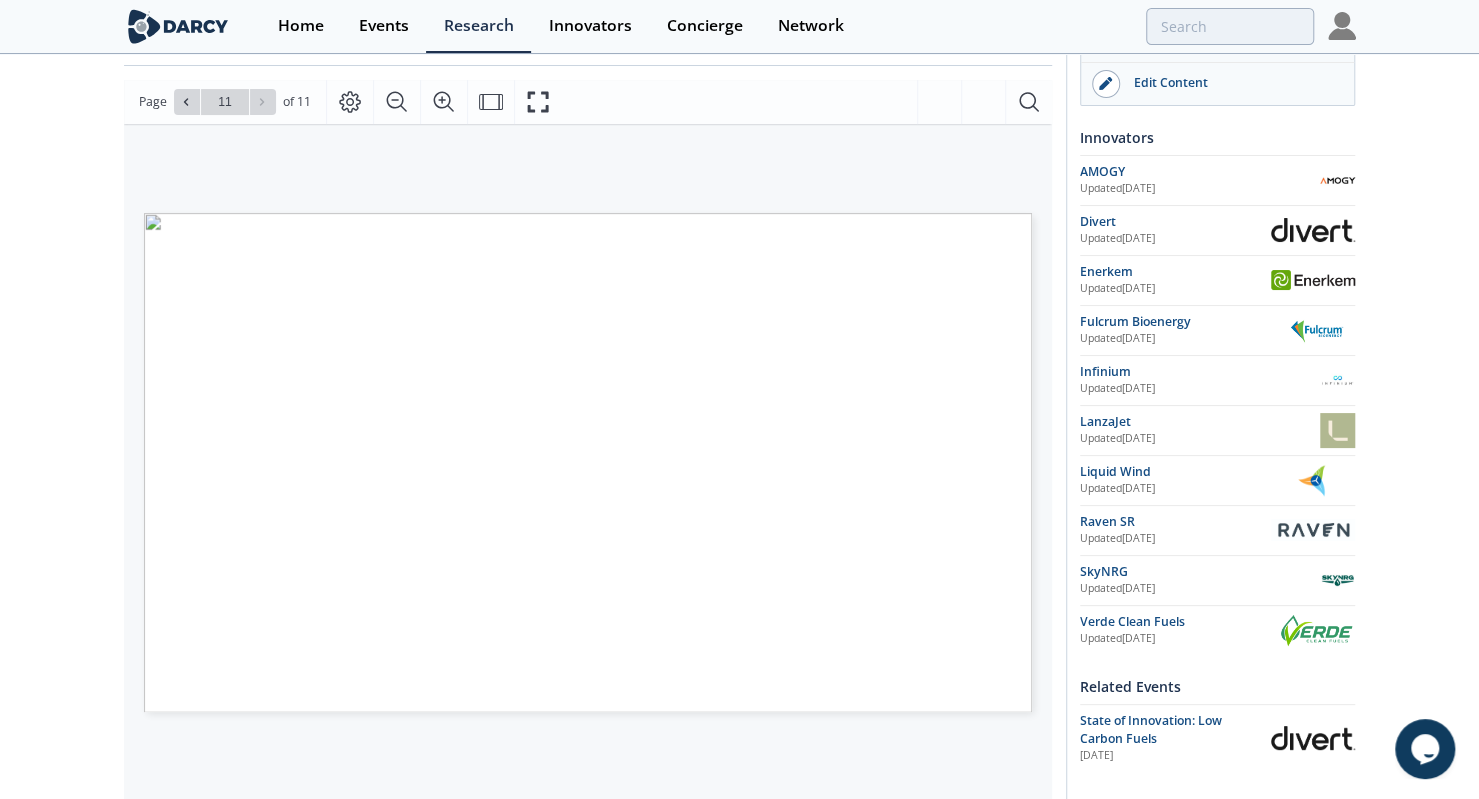 type on "6" 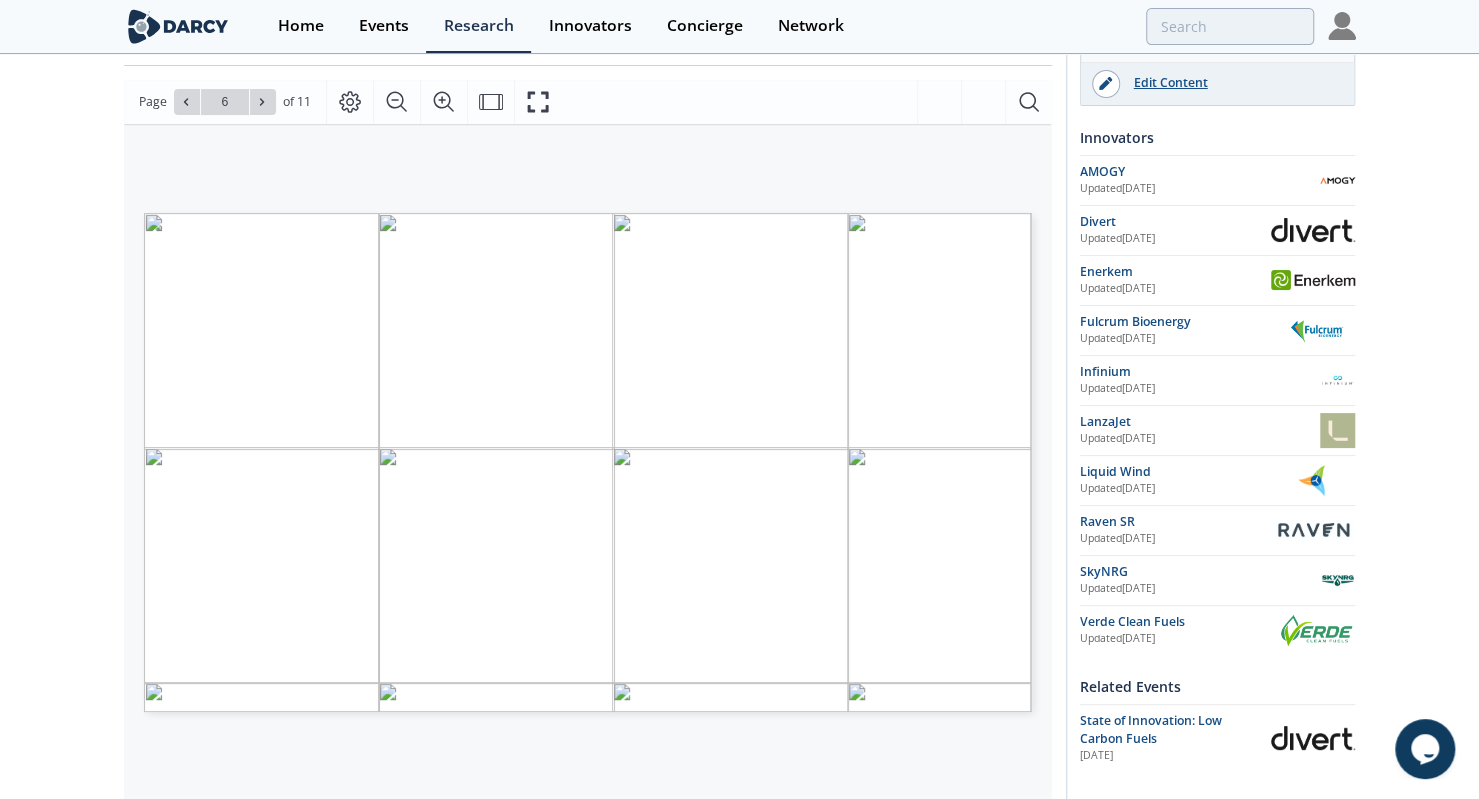 scroll, scrollTop: 0, scrollLeft: 0, axis: both 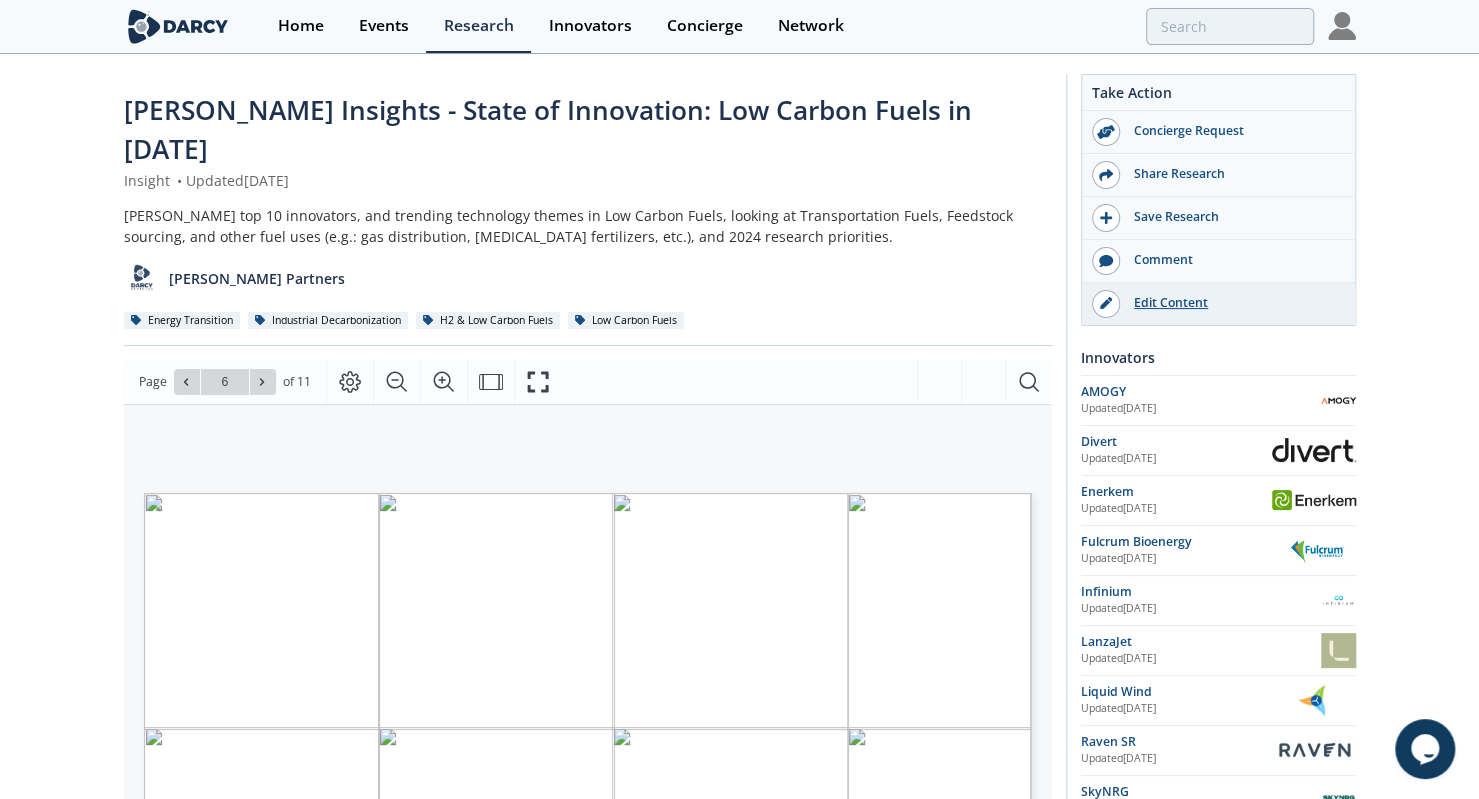 click on "Edit Content" at bounding box center [1232, 303] 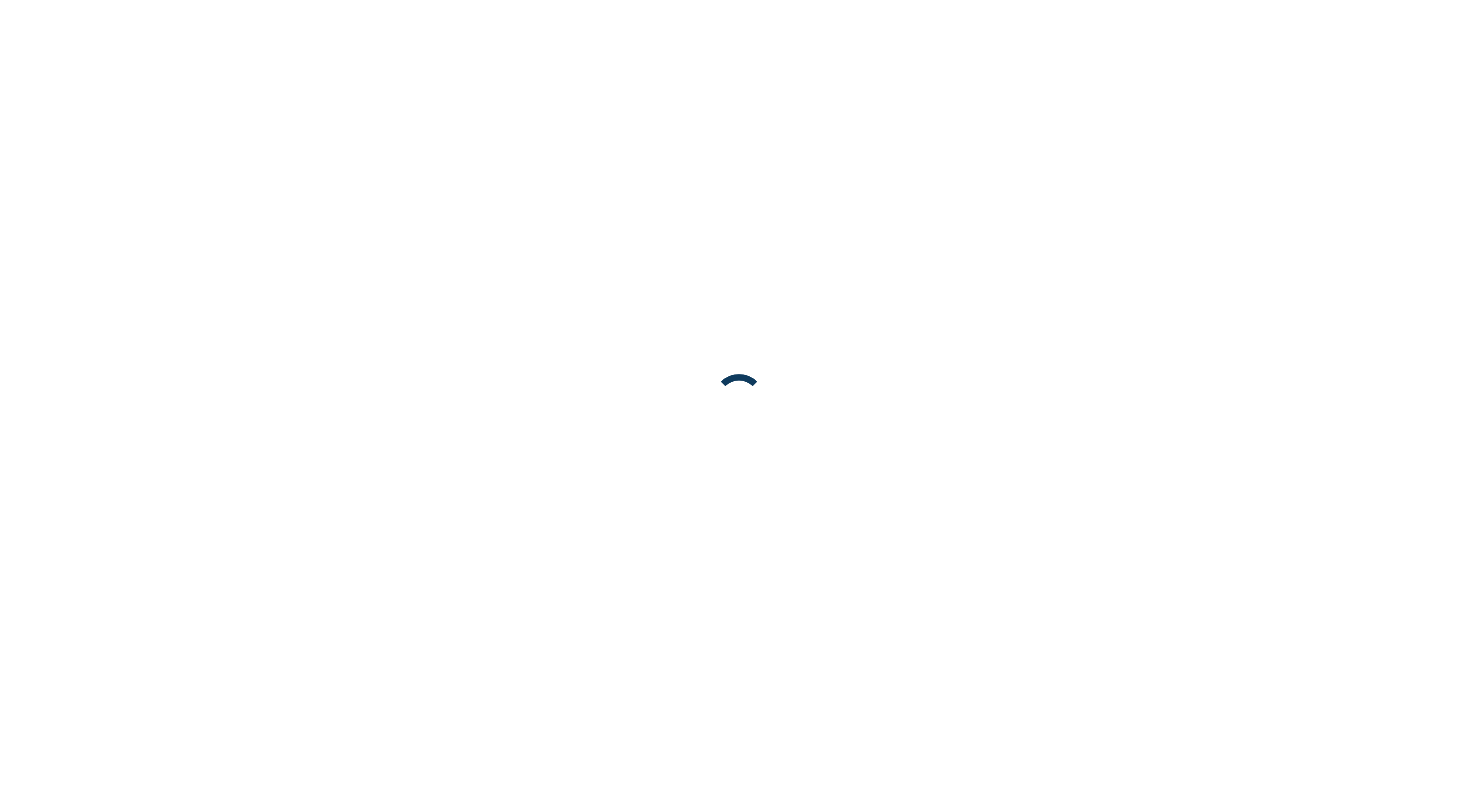 scroll, scrollTop: 0, scrollLeft: 0, axis: both 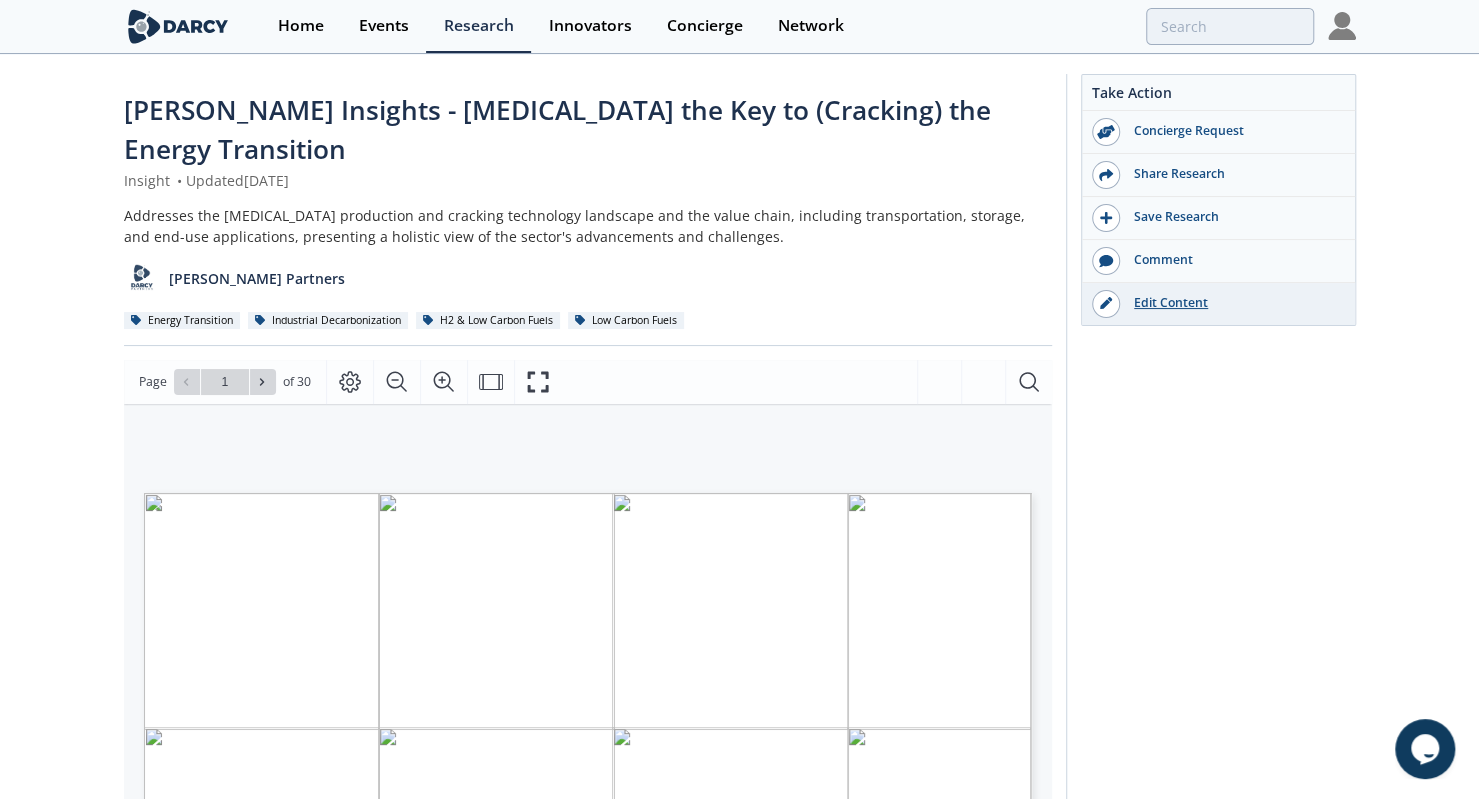 click on "Edit Content" at bounding box center (1232, 303) 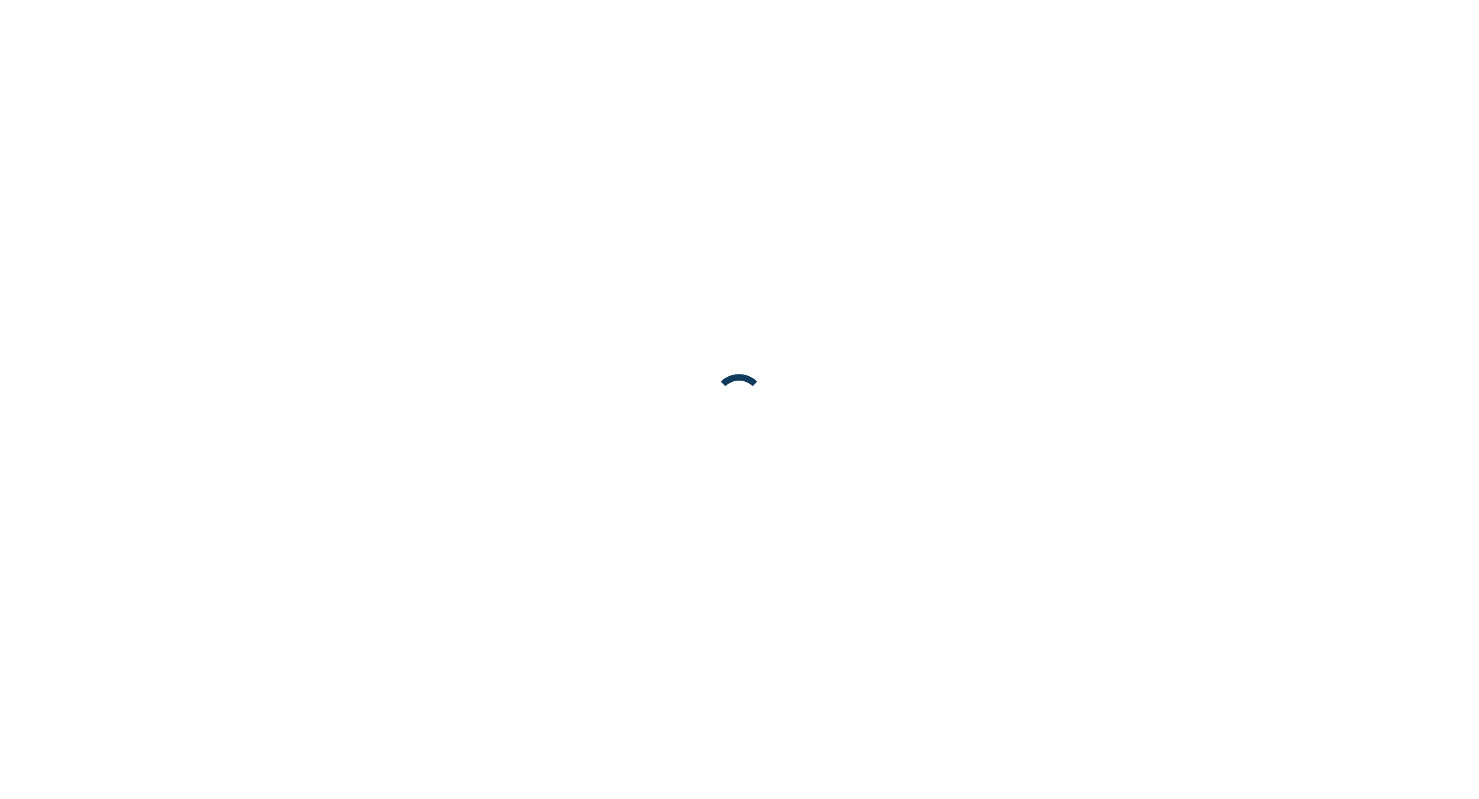 scroll, scrollTop: 0, scrollLeft: 0, axis: both 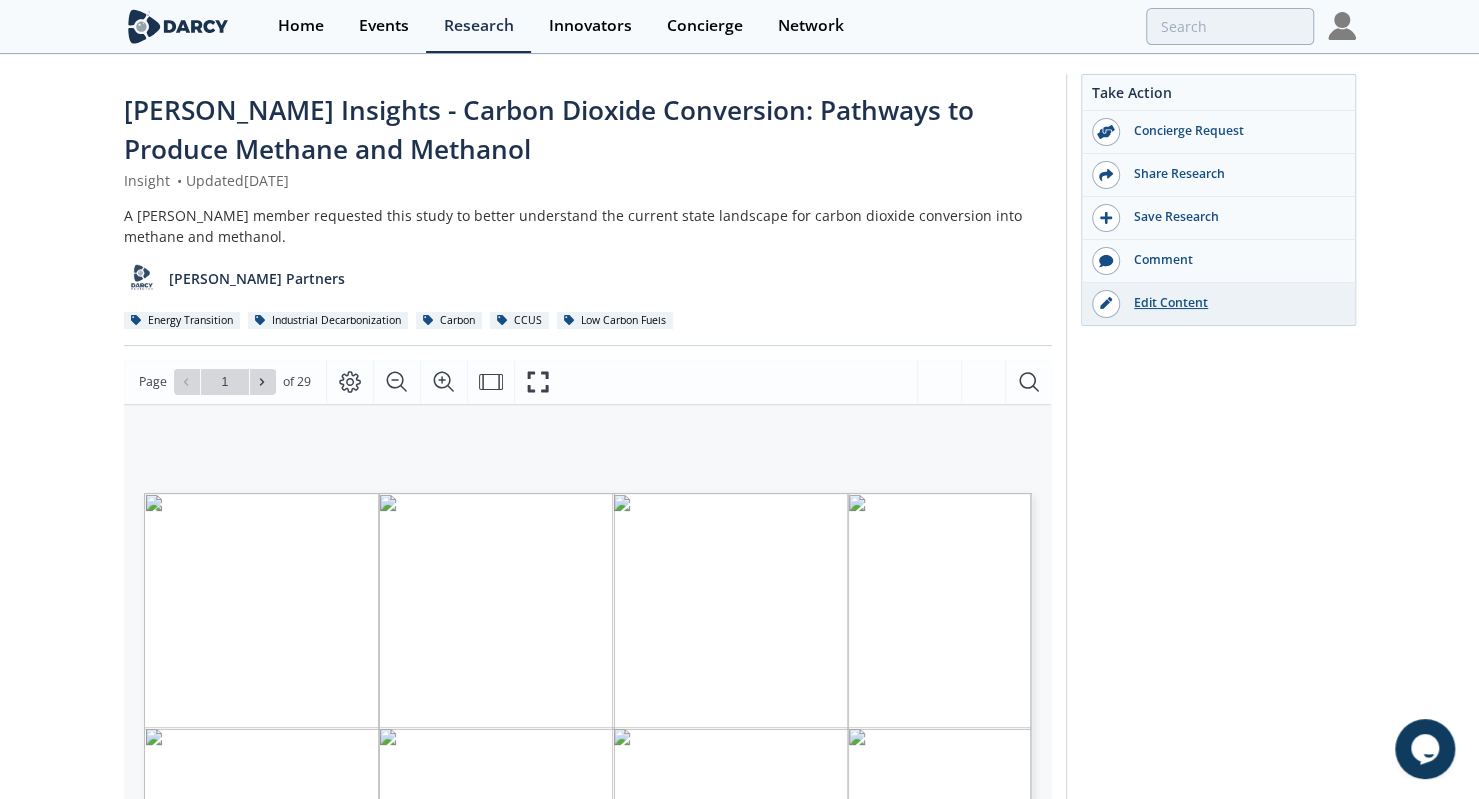 click on "Edit Content" at bounding box center (1232, 303) 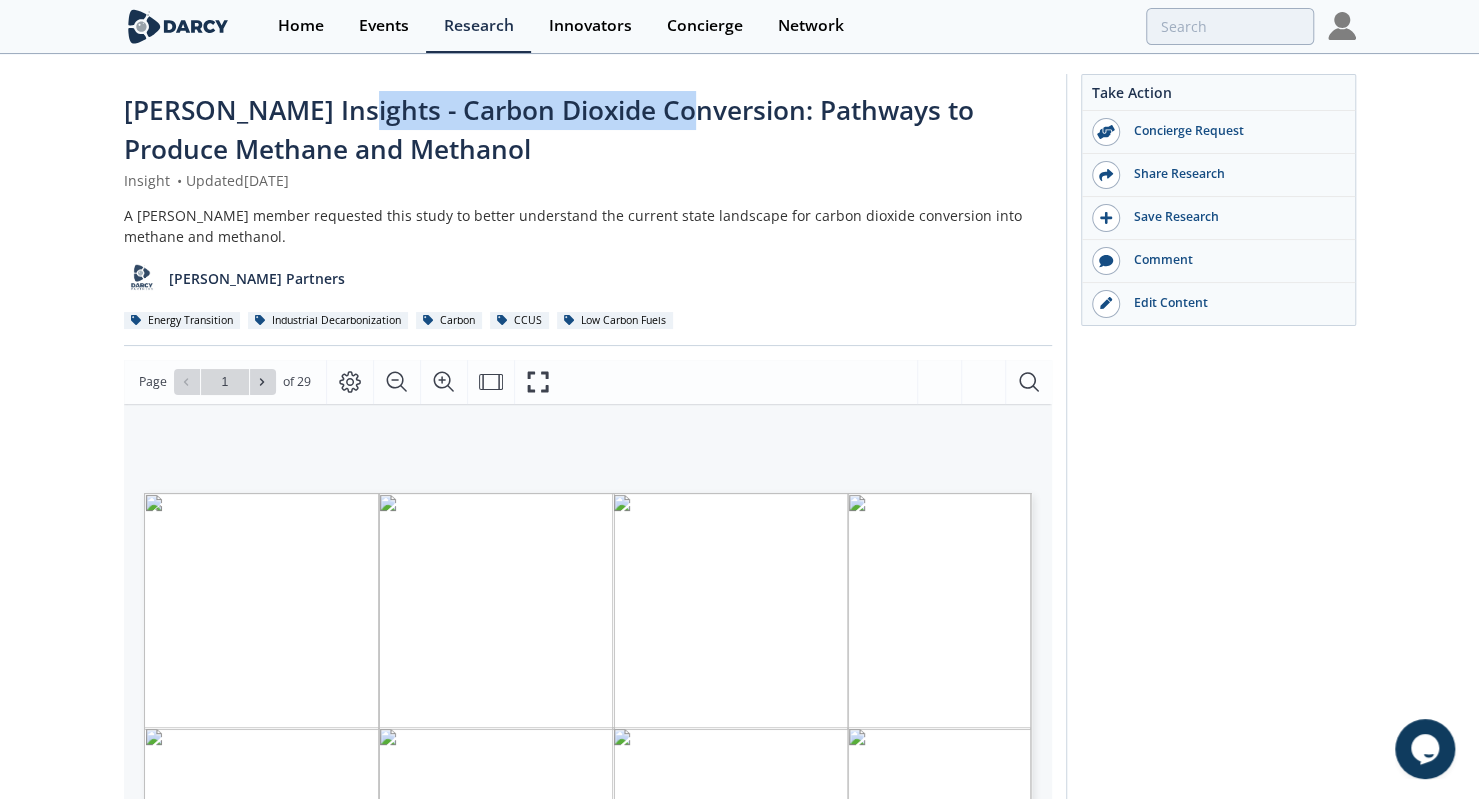 drag, startPoint x: 328, startPoint y: 112, endPoint x: 669, endPoint y: 91, distance: 341.64603 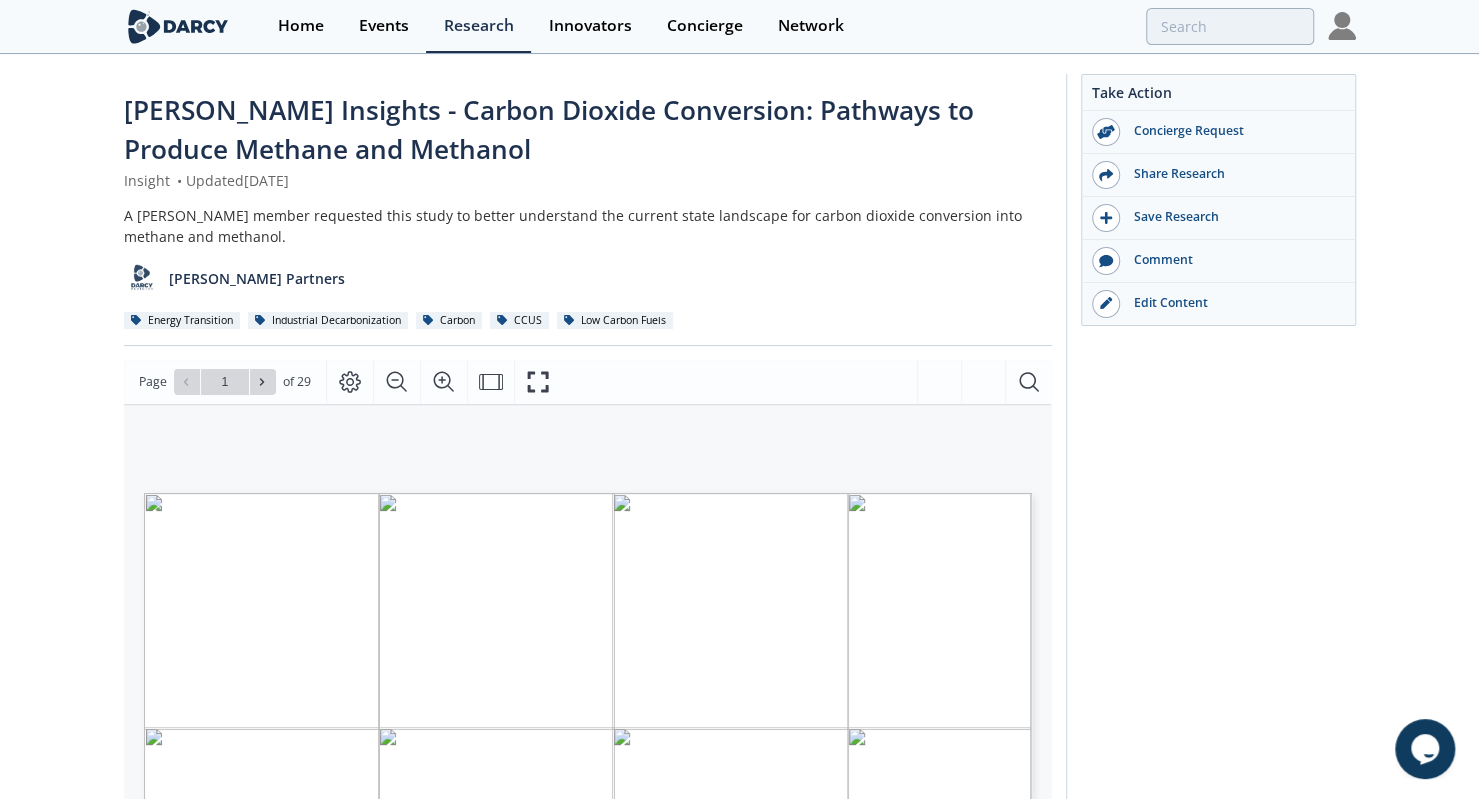 click on "A Darcy member requested this study to better understand the current state landscape for carbon dioxide conversion into methane and methanol. ​" at bounding box center (588, 226) 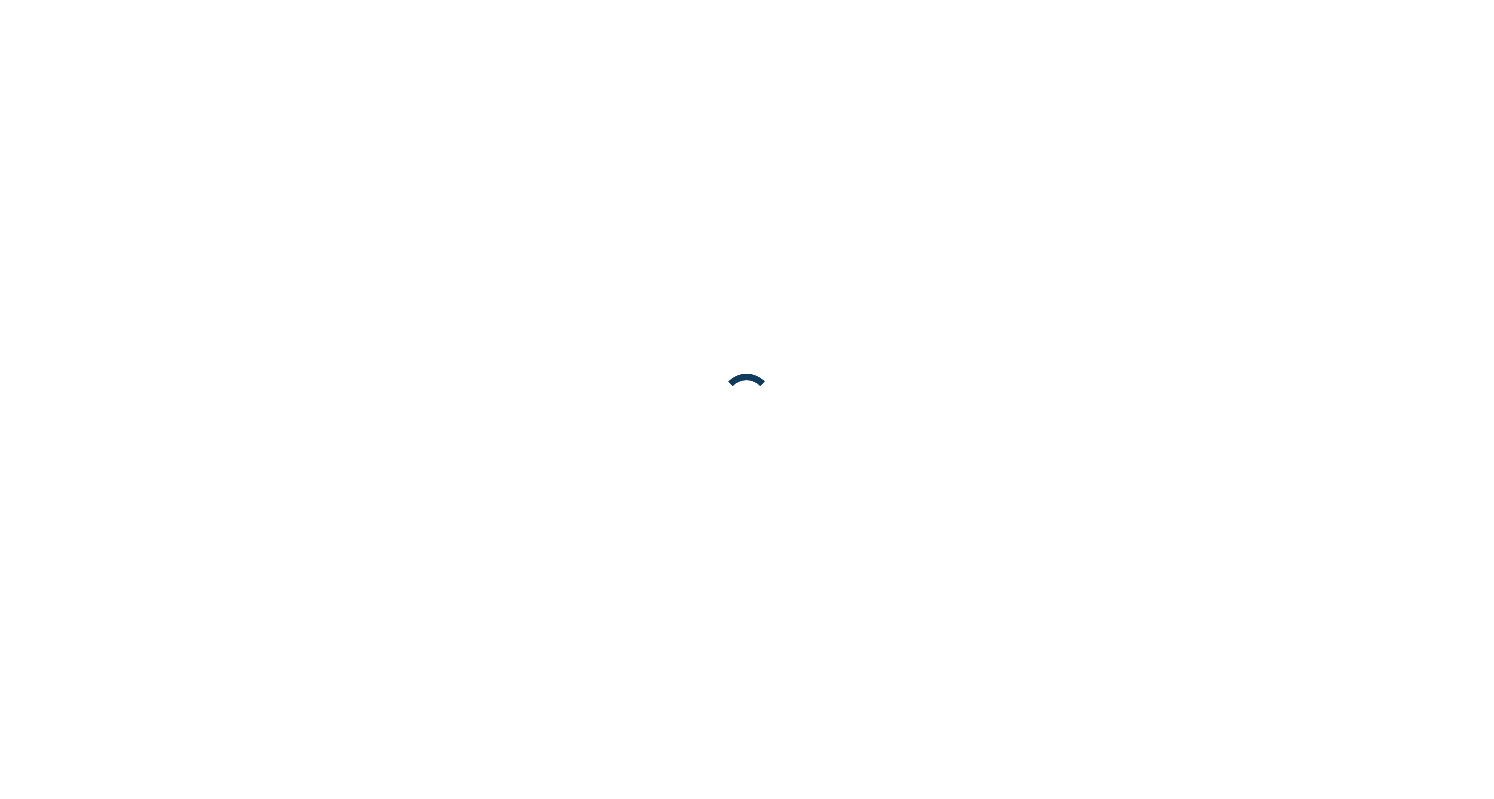 scroll, scrollTop: 0, scrollLeft: 0, axis: both 